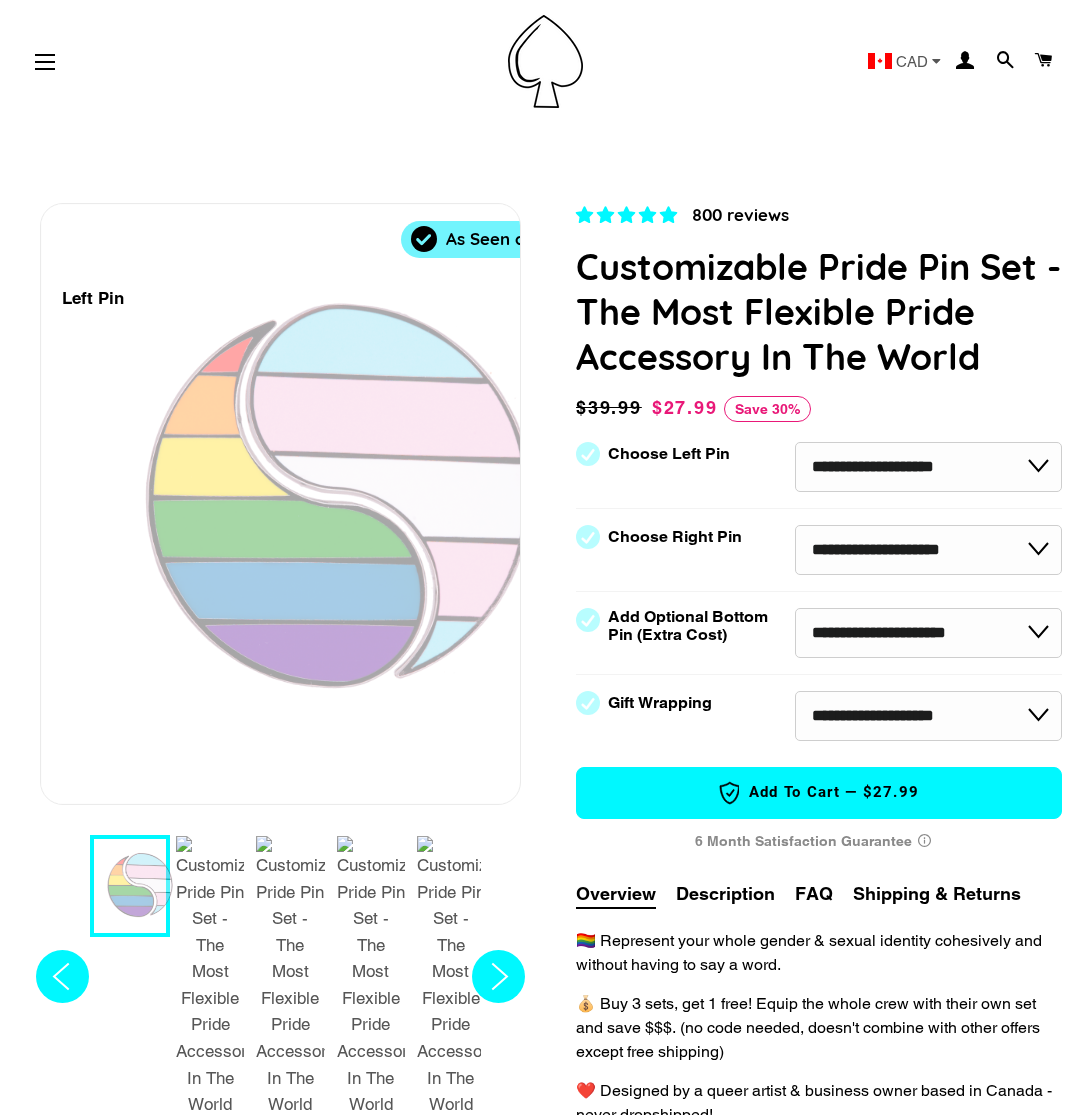 scroll, scrollTop: 0, scrollLeft: 0, axis: both 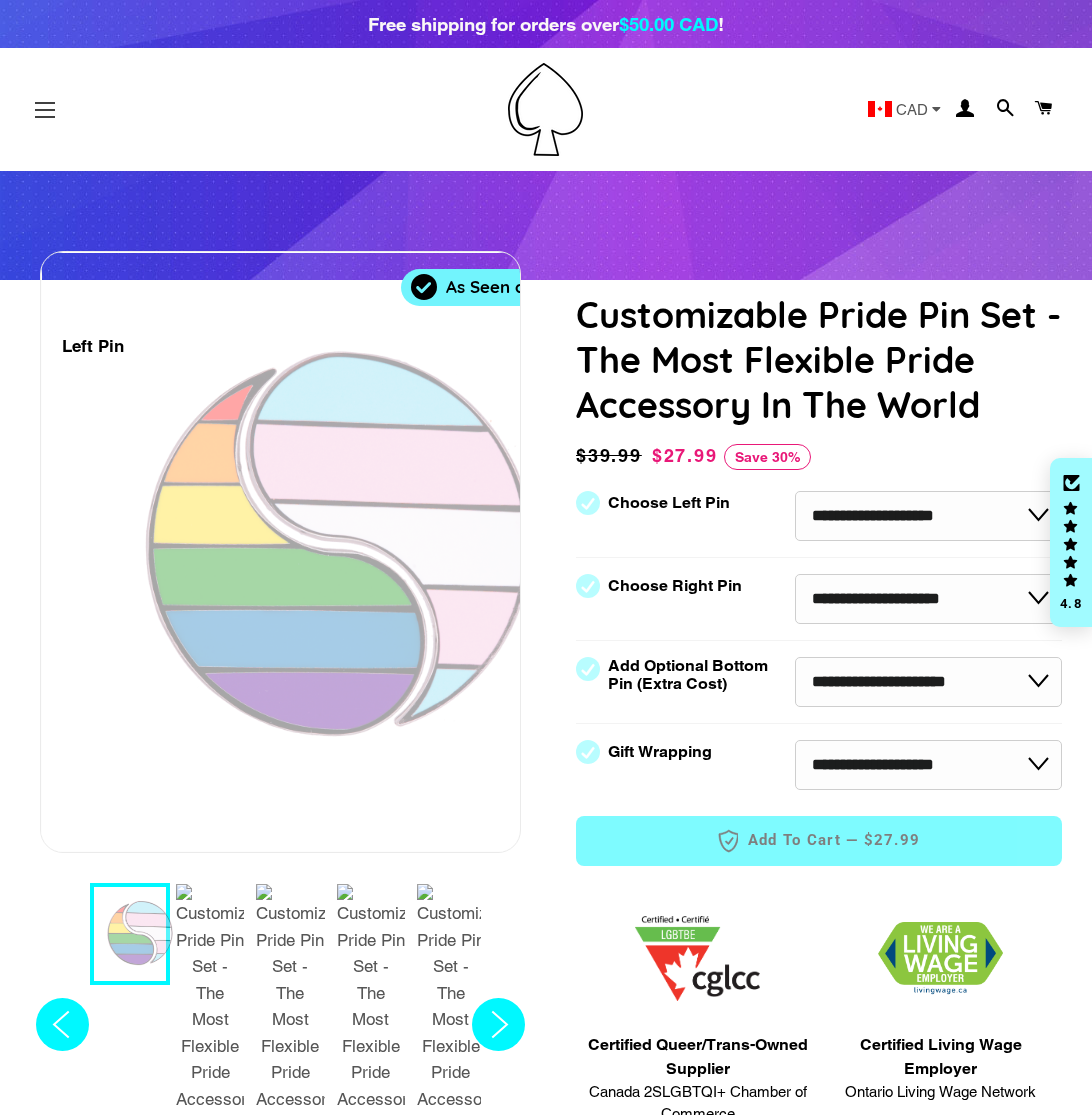 click at bounding box center [45, 110] 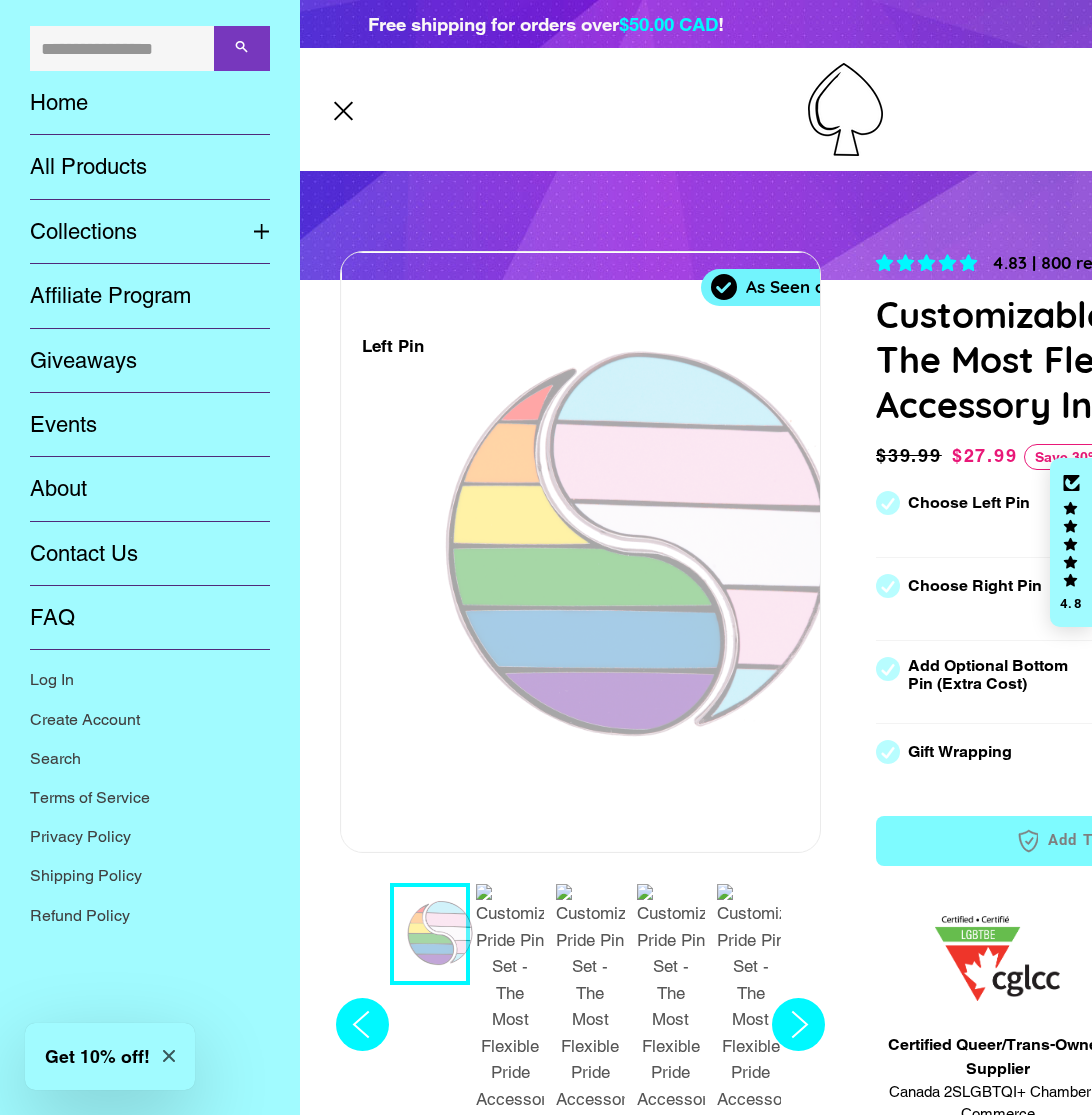 click on "All Products" at bounding box center [150, 167] 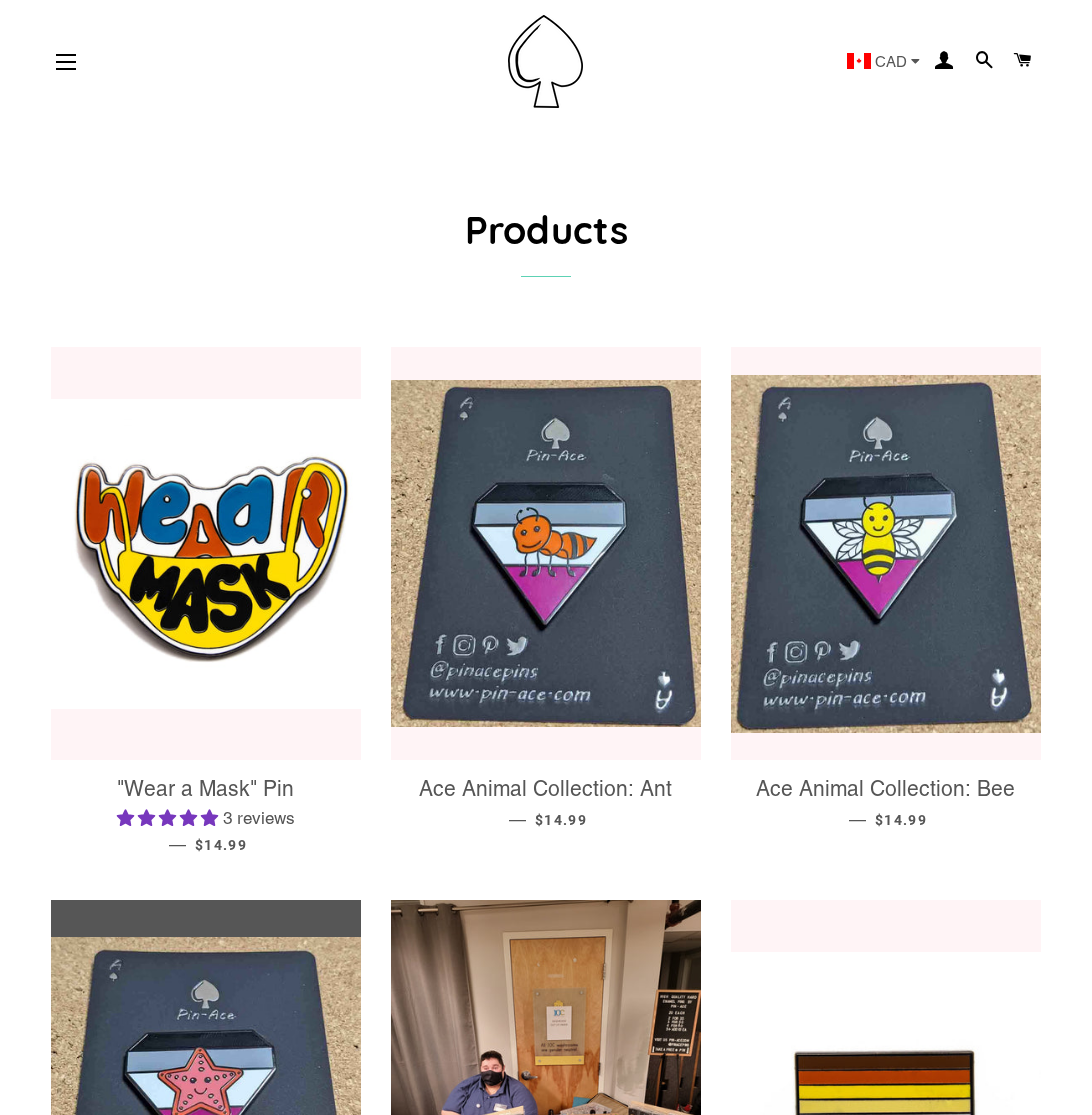 scroll, scrollTop: 0, scrollLeft: 0, axis: both 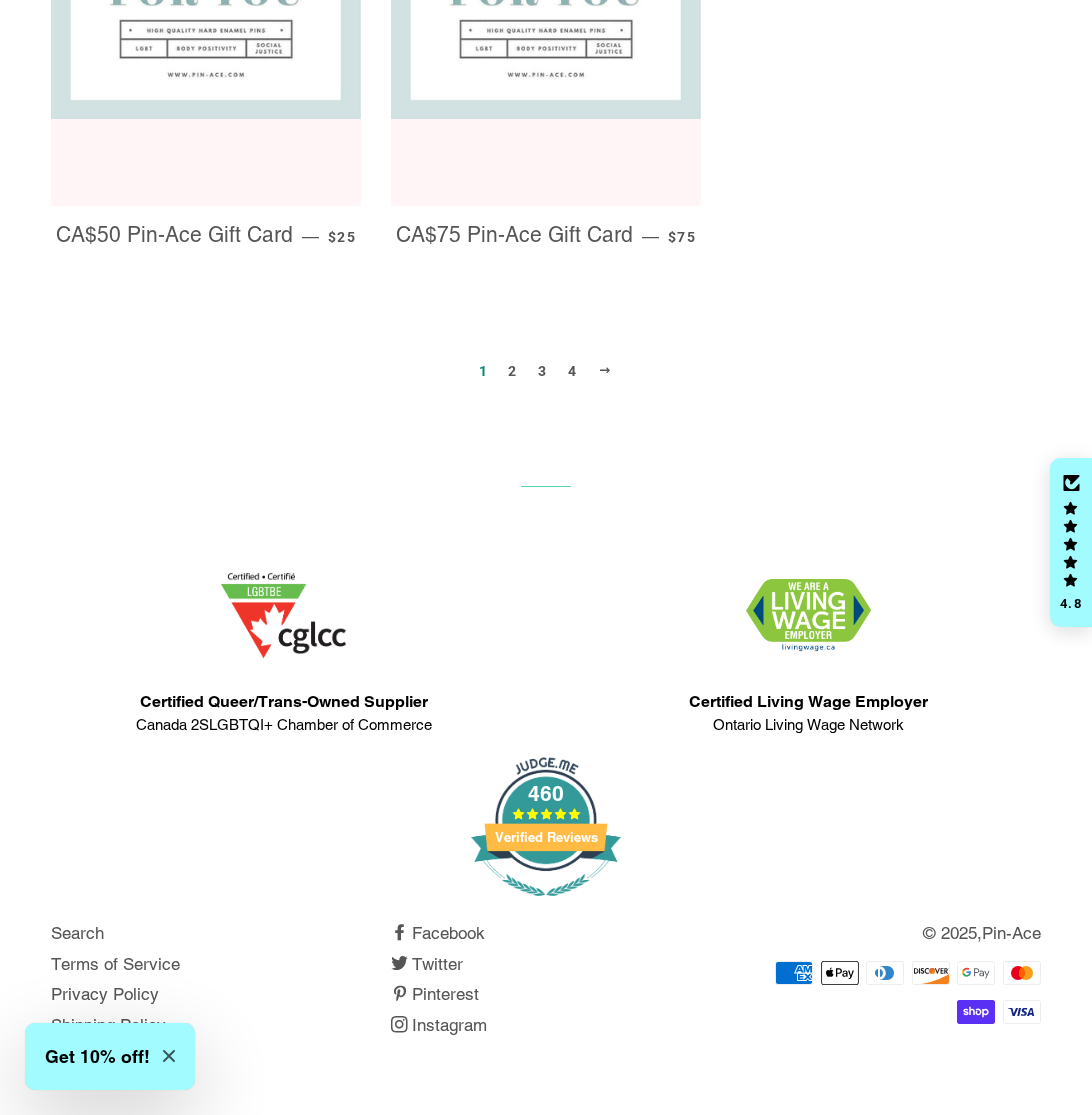 click on "2" at bounding box center [512, 371] 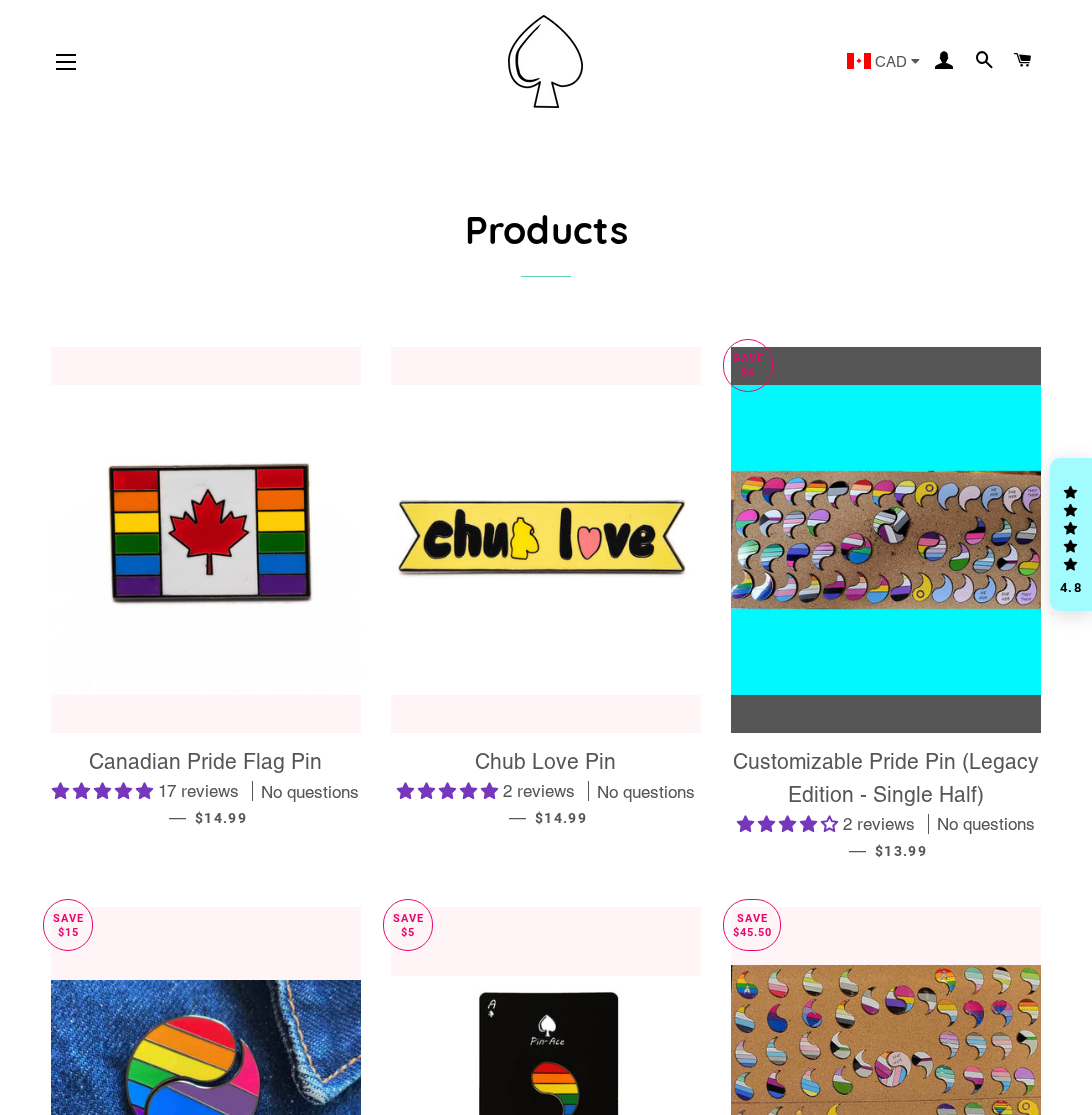 scroll, scrollTop: 0, scrollLeft: 0, axis: both 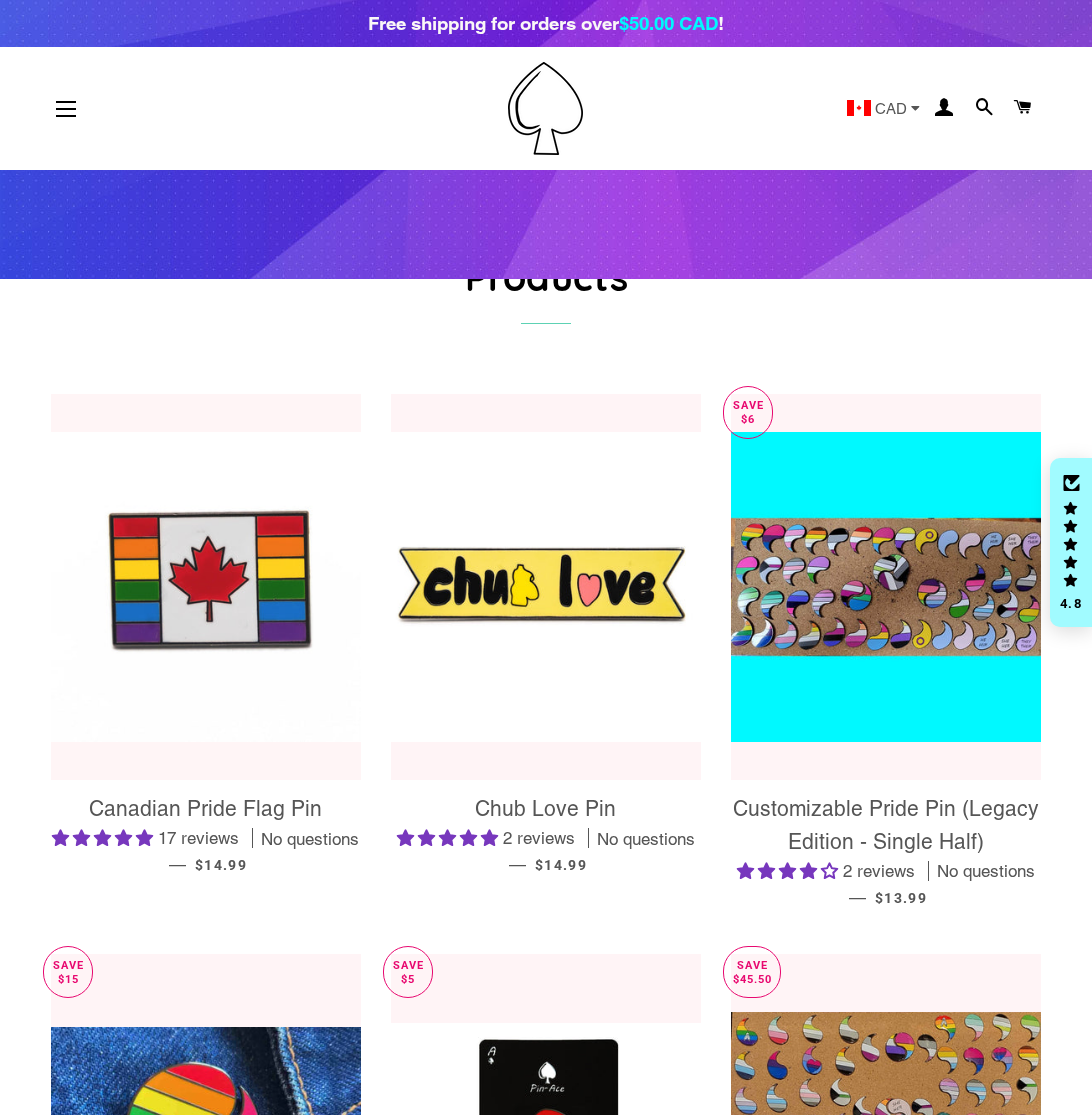 click at bounding box center (206, 587) 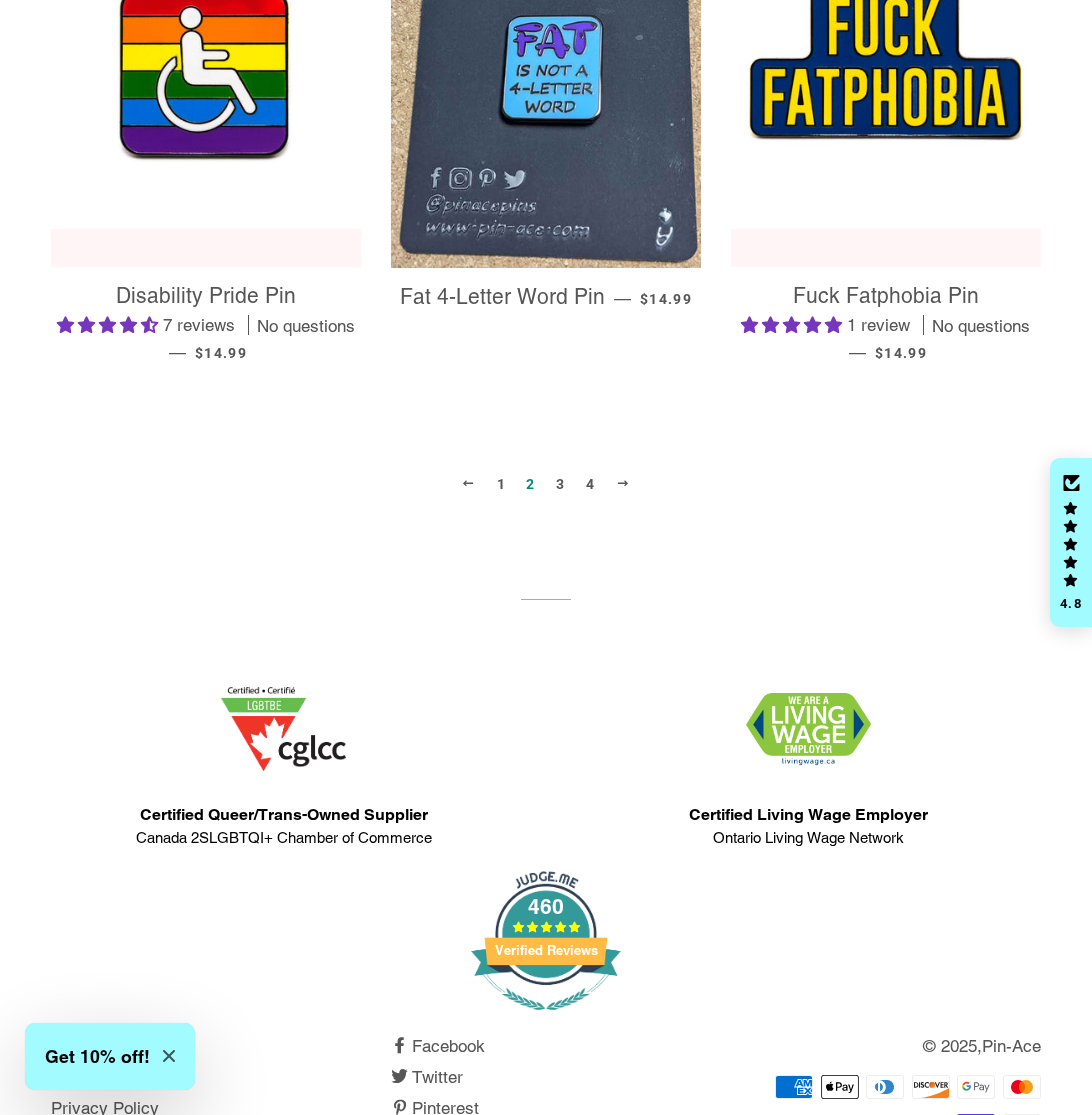 scroll, scrollTop: 2290, scrollLeft: 0, axis: vertical 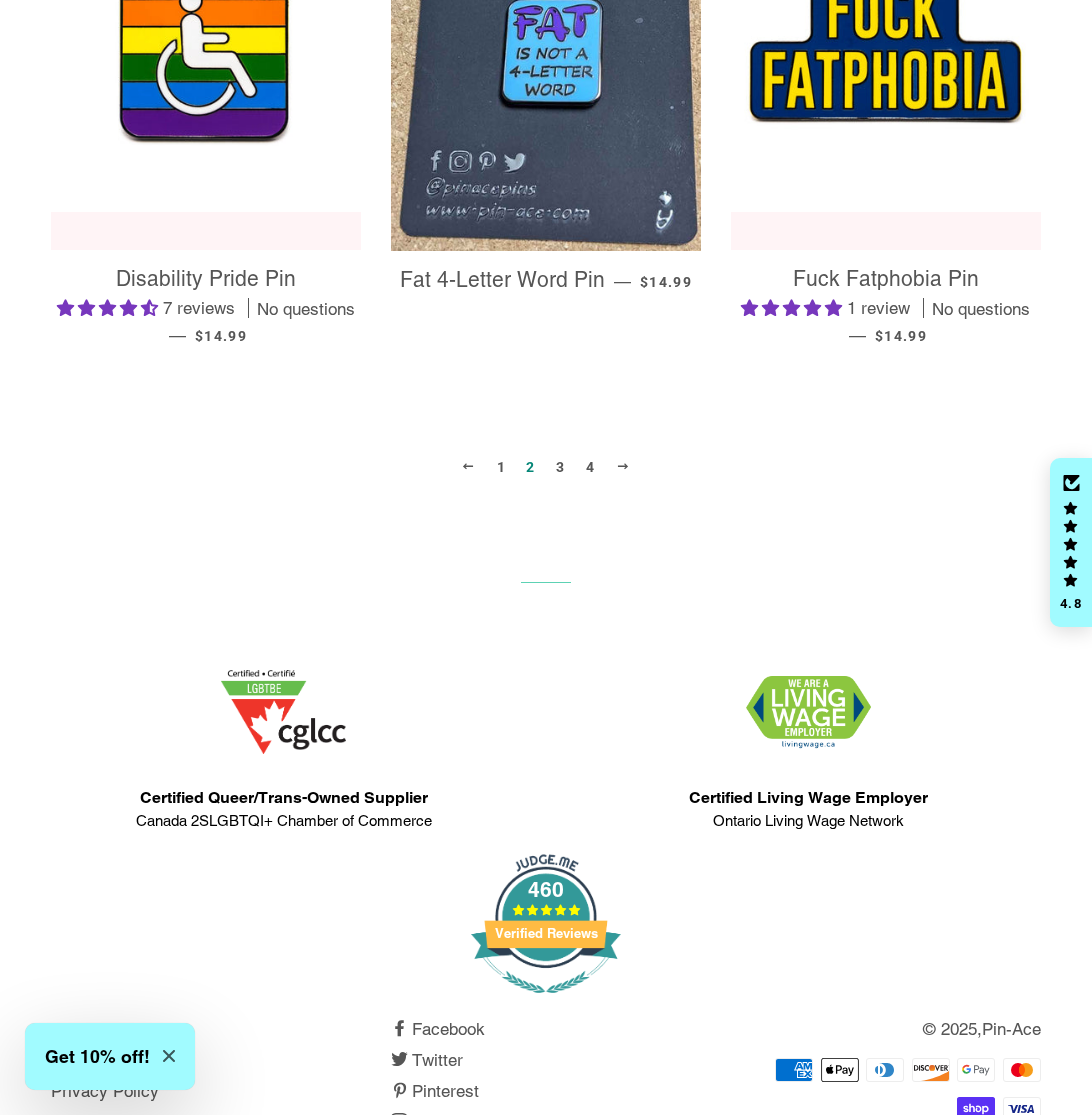 click on "3" at bounding box center (560, 467) 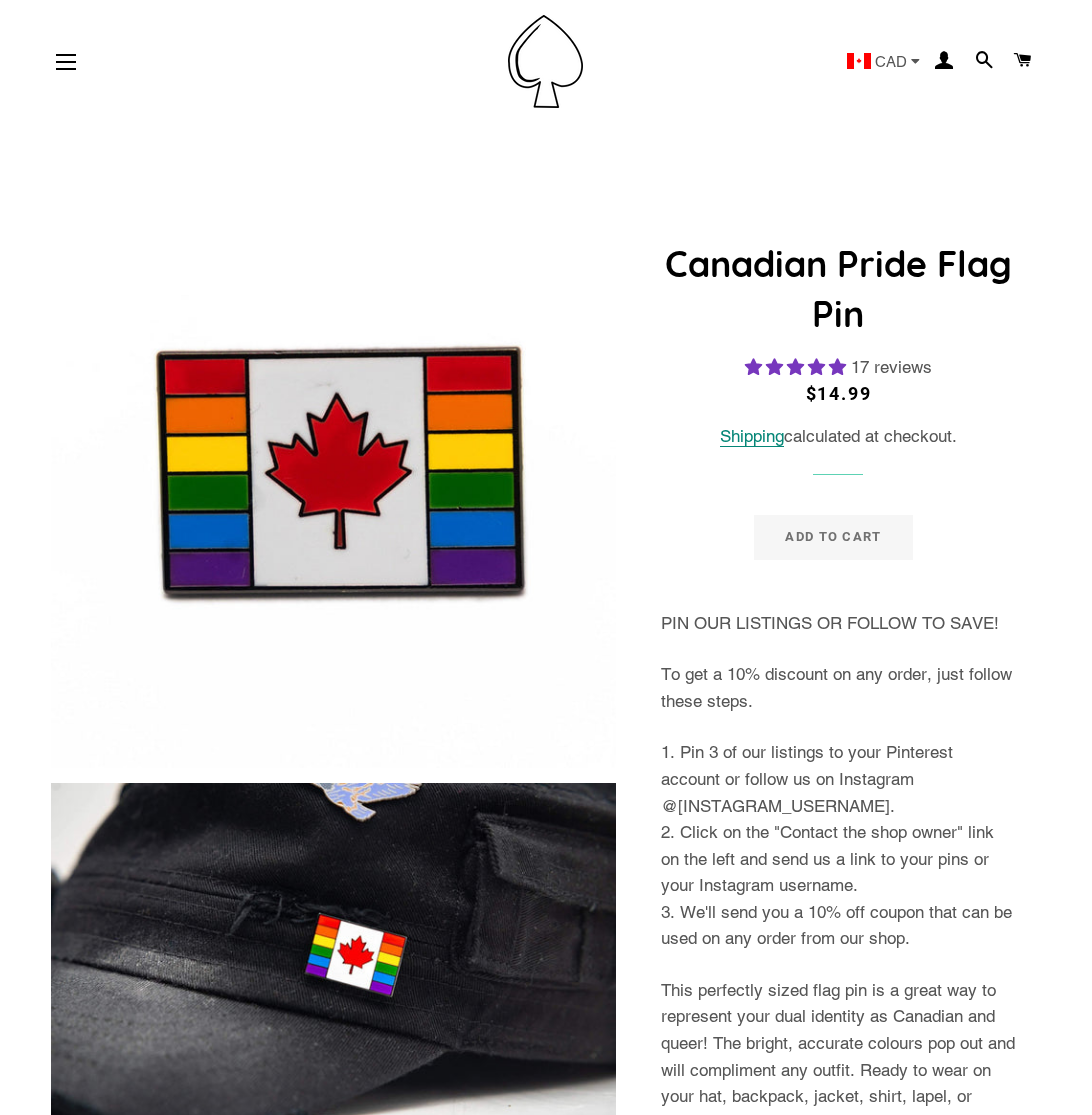 scroll, scrollTop: 0, scrollLeft: 0, axis: both 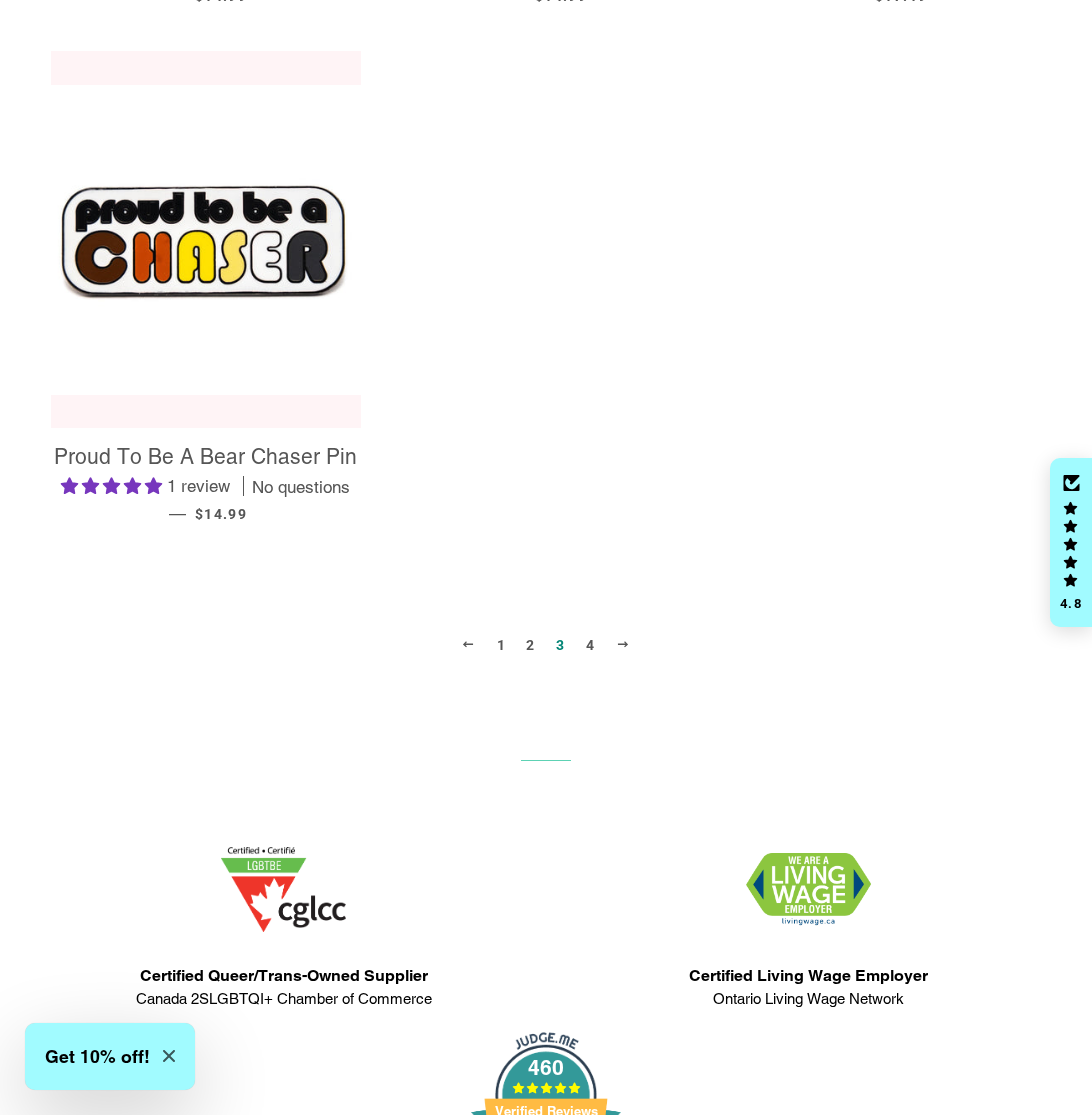 click on "4" at bounding box center [590, 645] 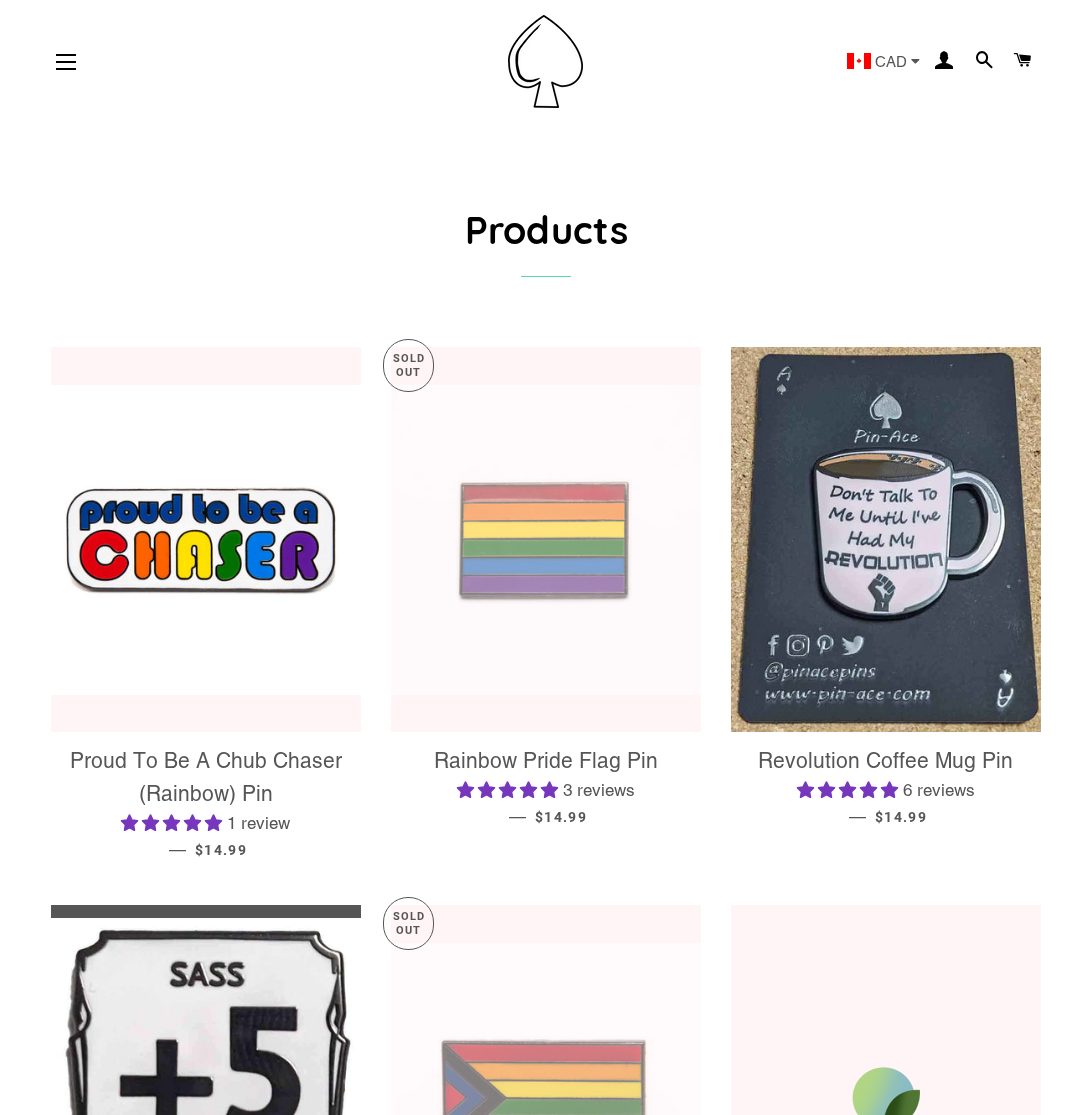 scroll, scrollTop: 0, scrollLeft: 0, axis: both 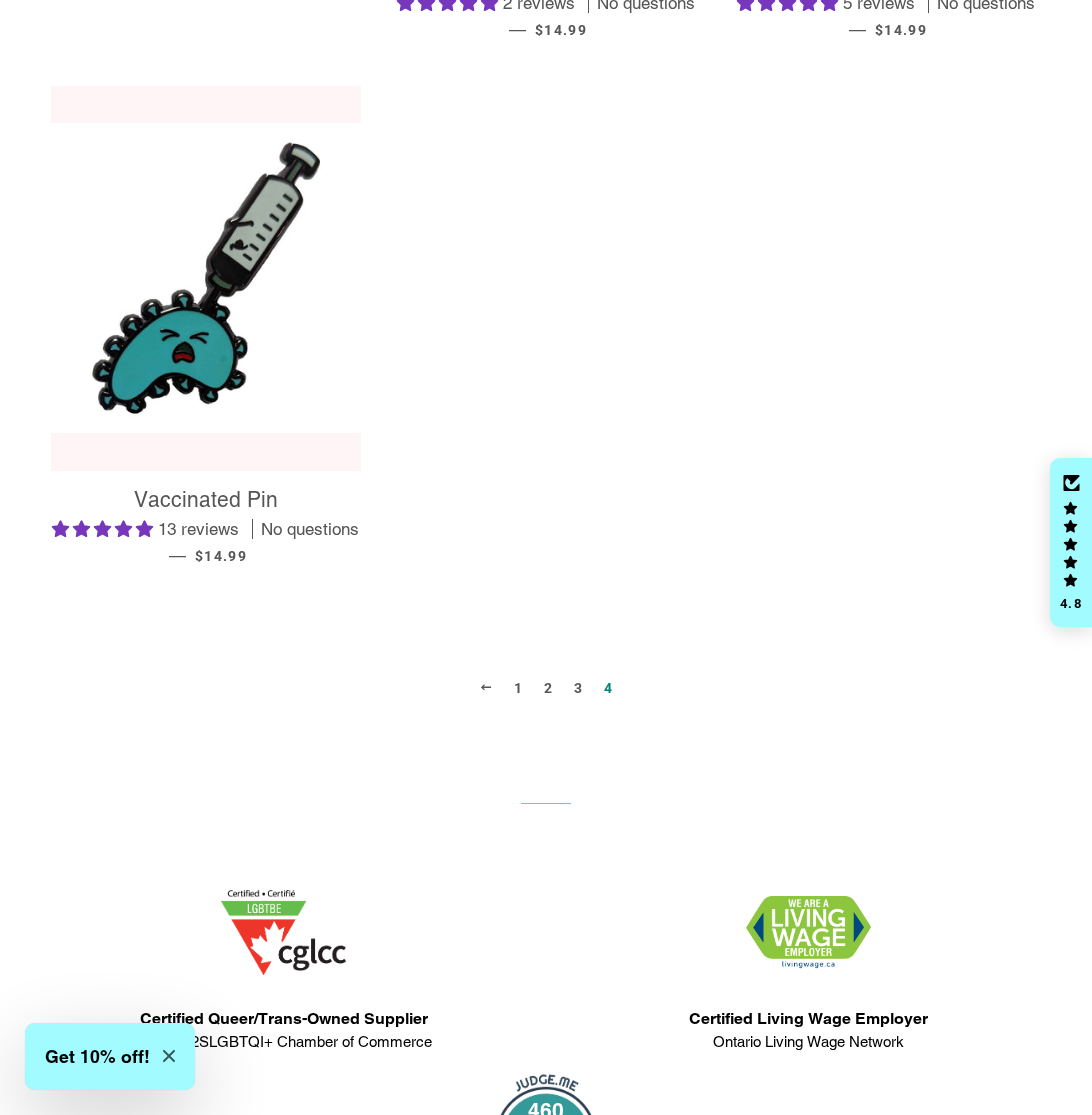 click on "2" at bounding box center (548, 688) 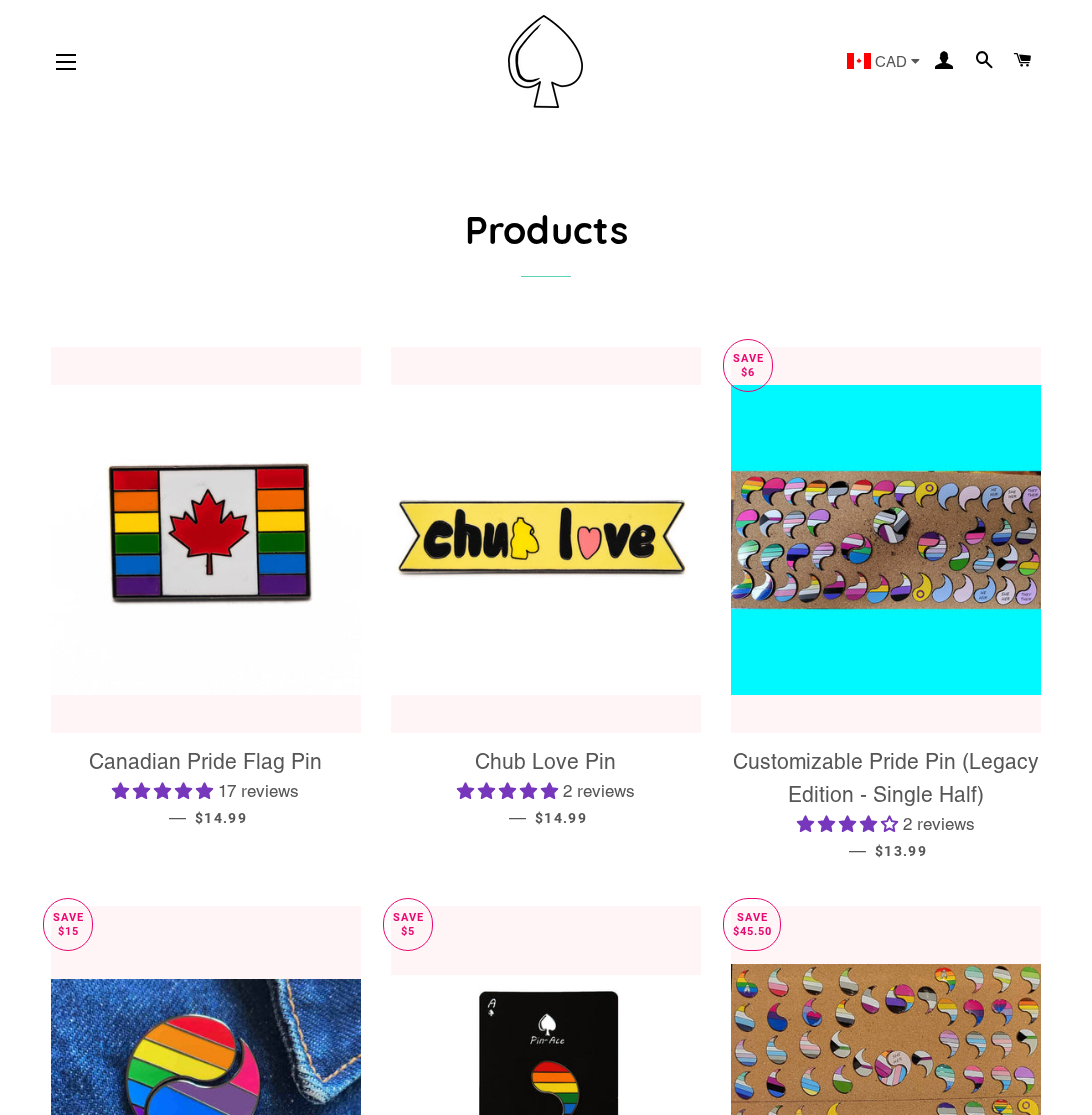 scroll, scrollTop: 0, scrollLeft: 0, axis: both 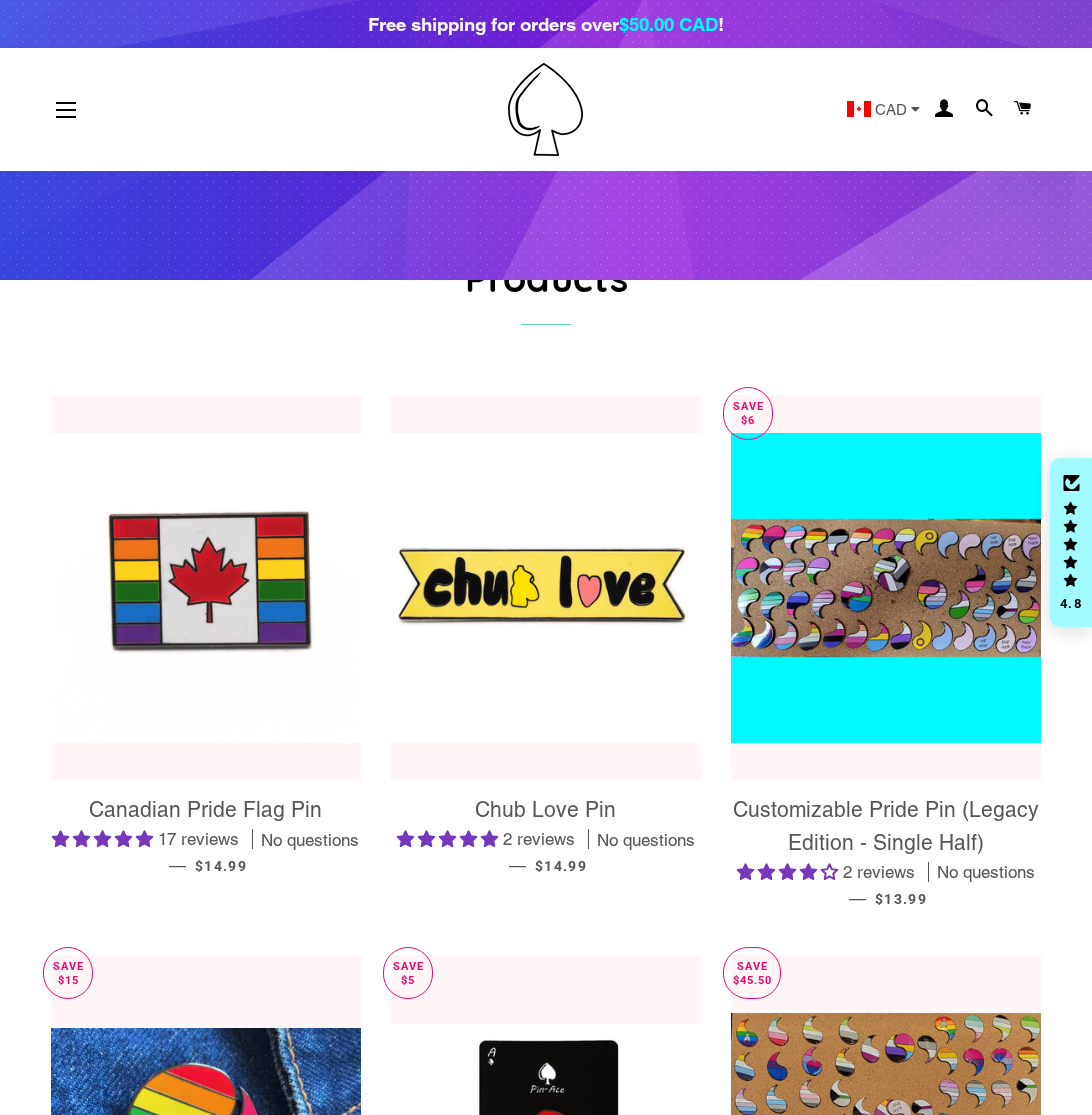 click at bounding box center [206, 588] 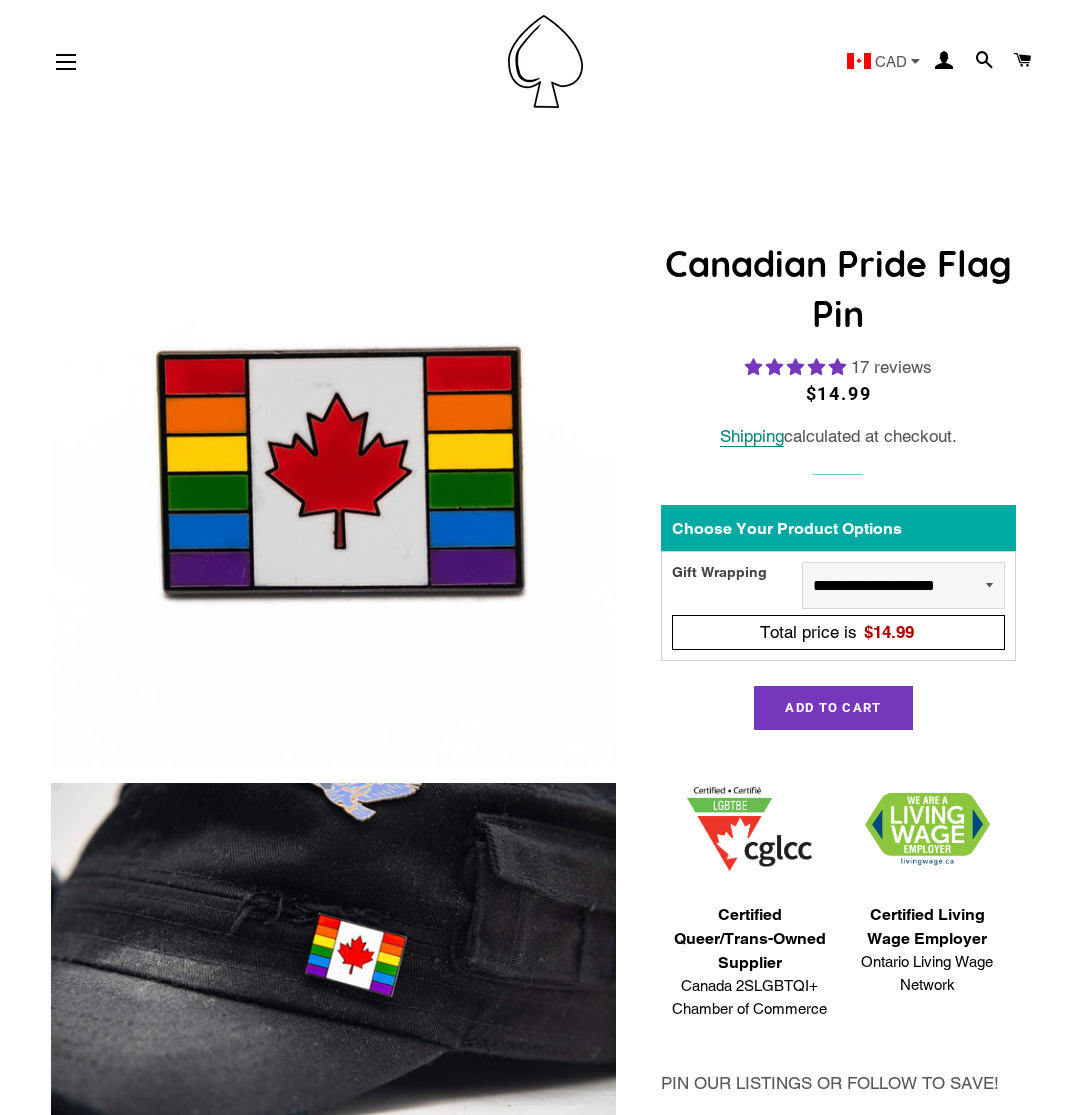 scroll, scrollTop: 0, scrollLeft: 0, axis: both 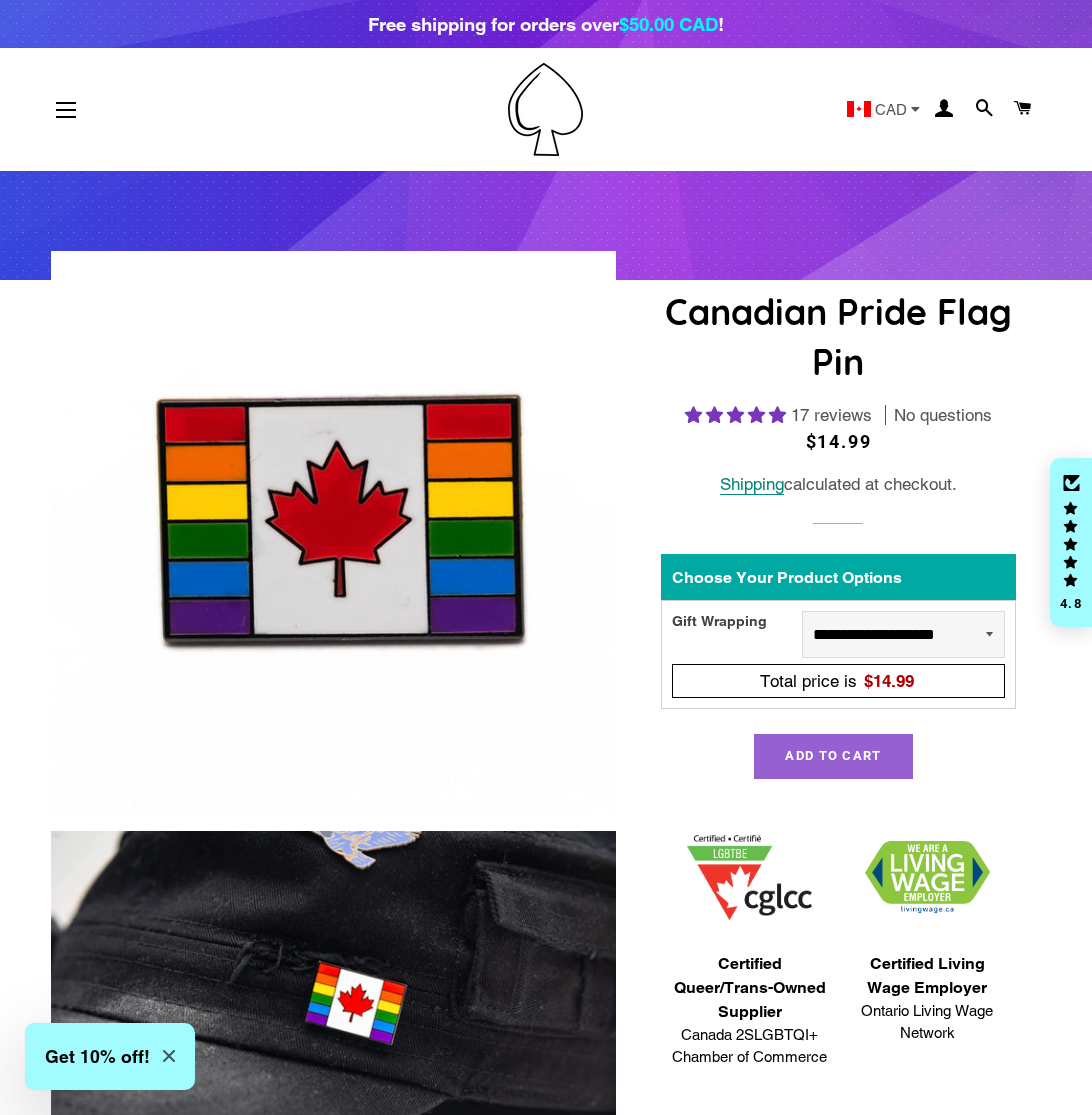 click on "Add to Cart" at bounding box center (833, 755) 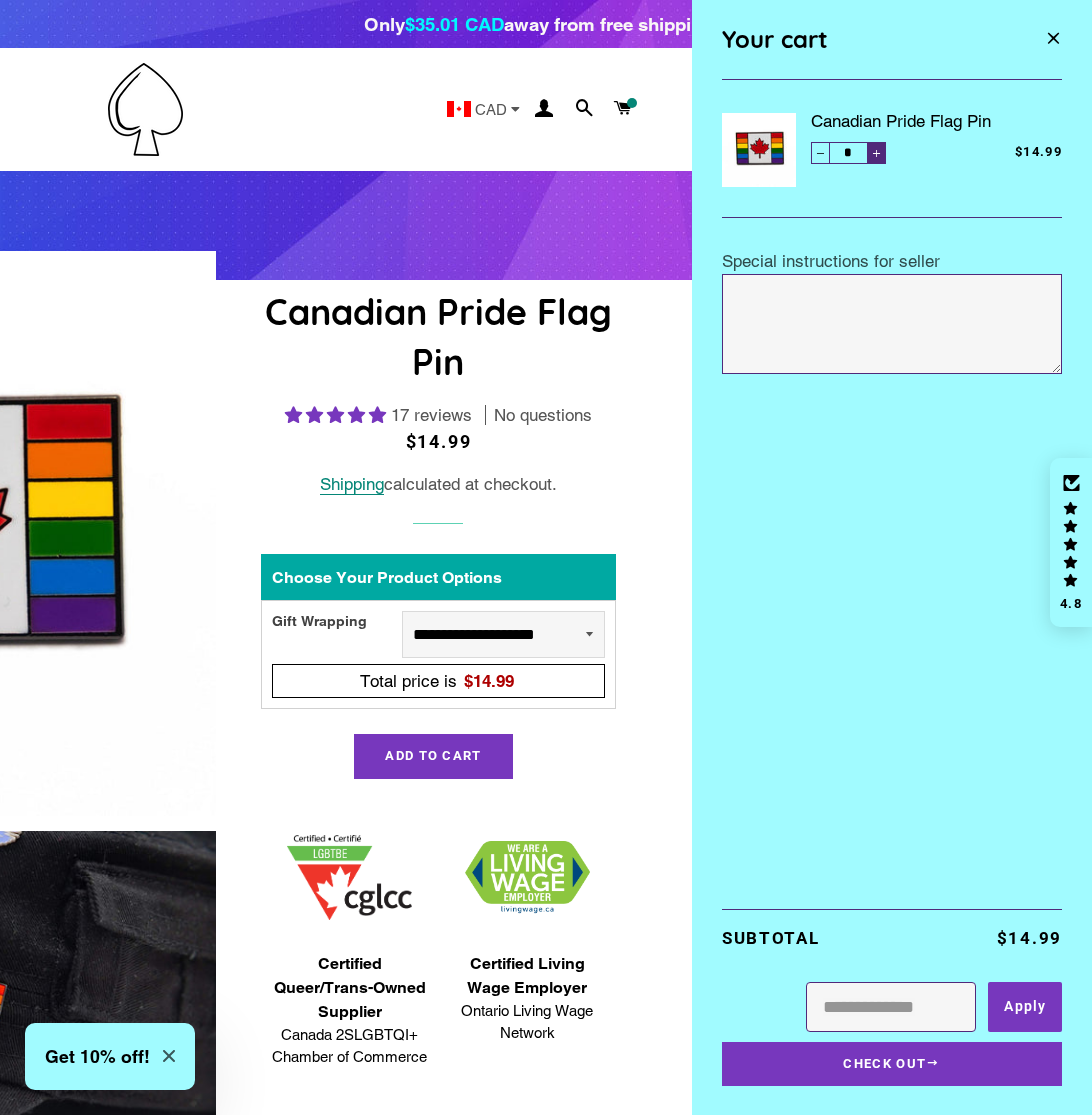click at bounding box center [877, 154] 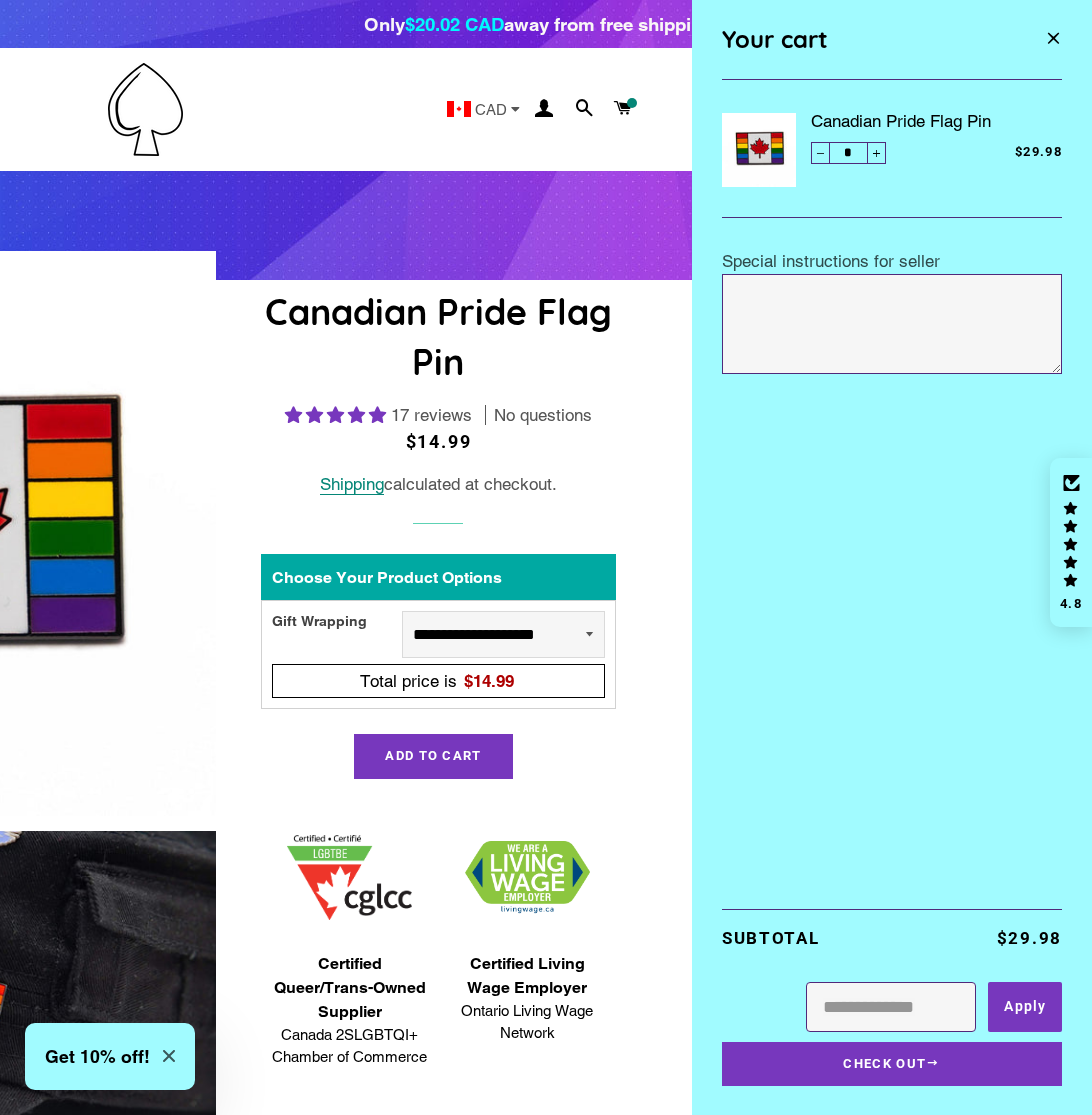 click at bounding box center [877, 154] 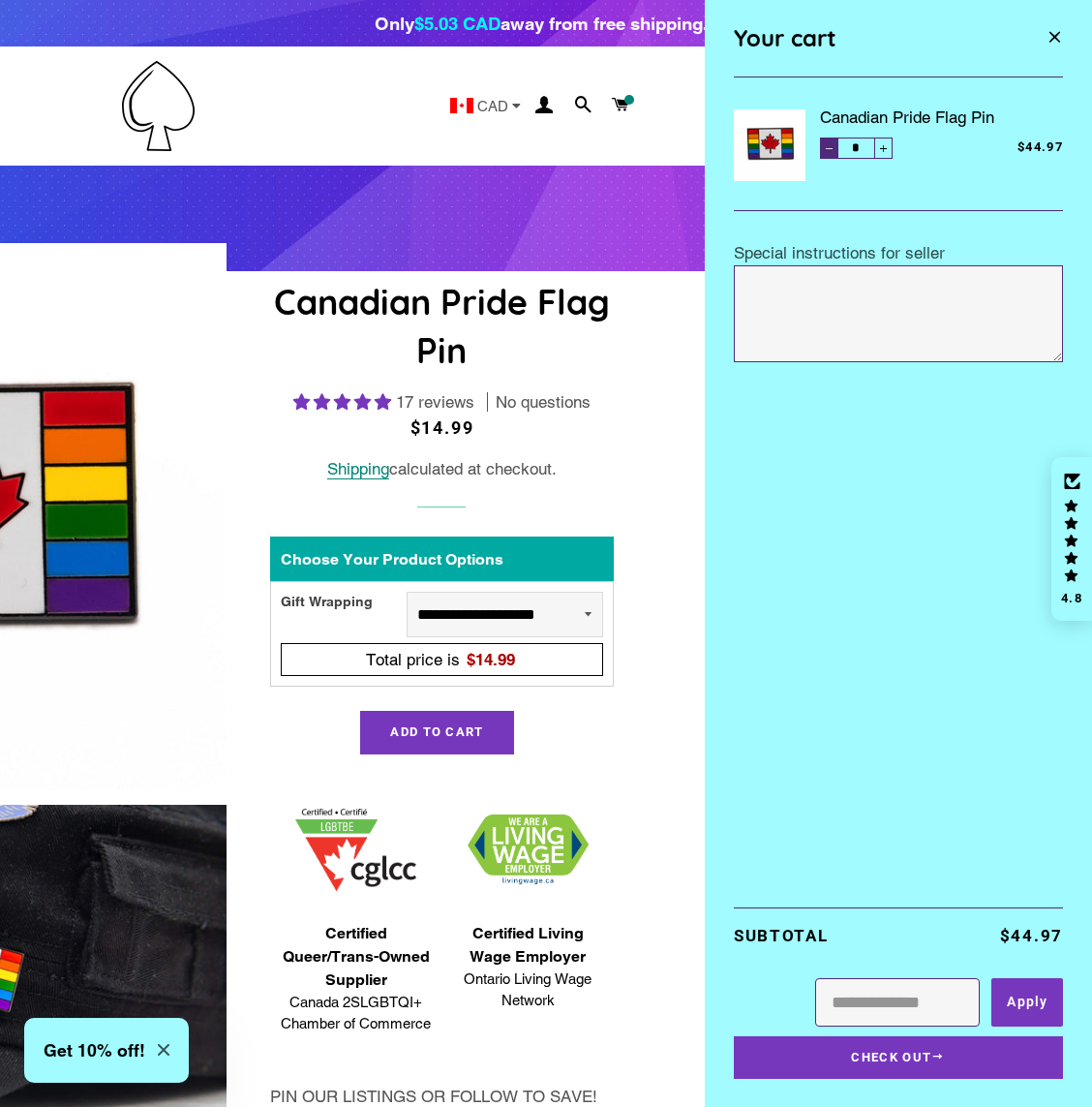 click at bounding box center [829, 149] 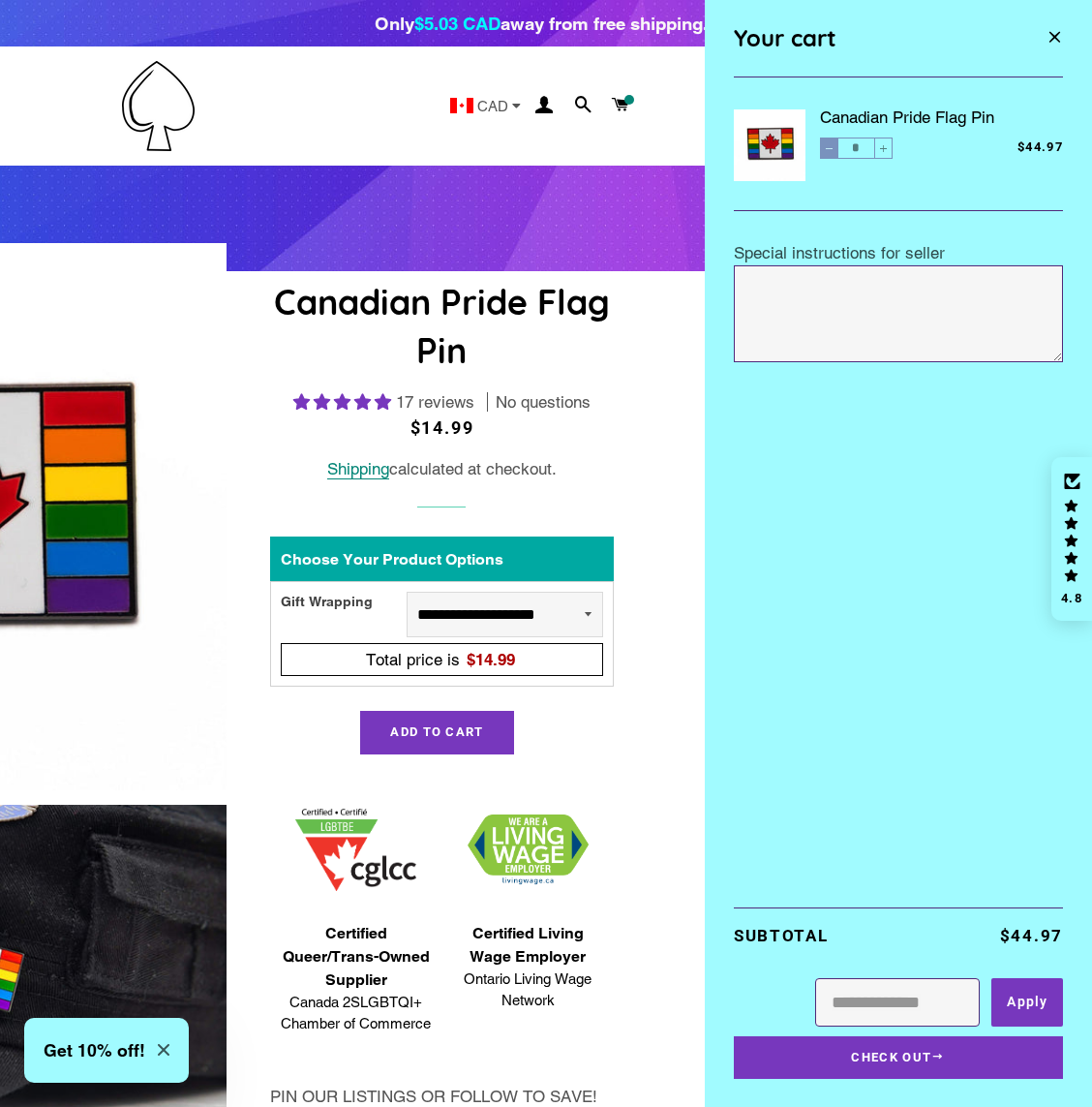 click at bounding box center [829, 149] 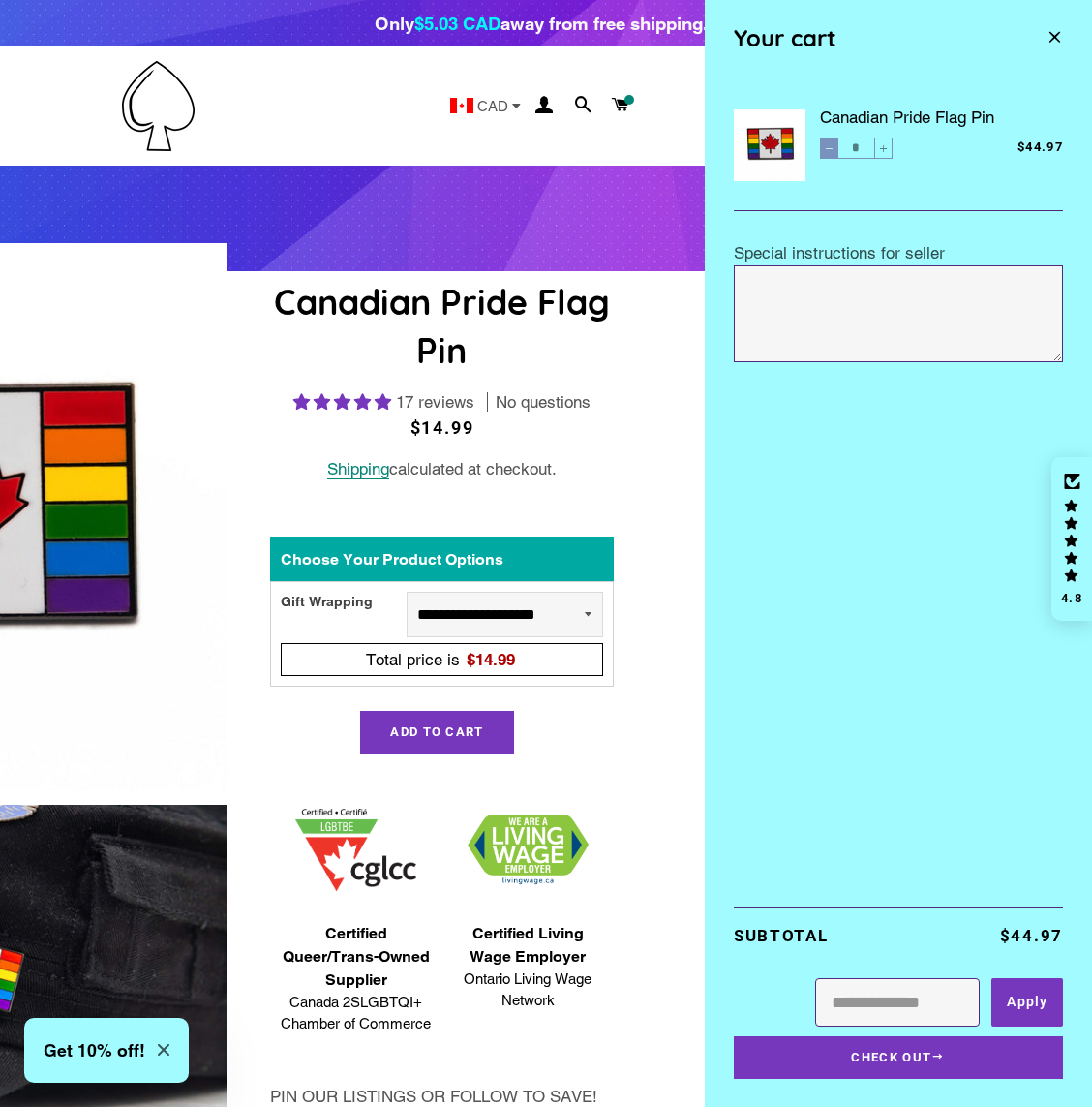 click at bounding box center [829, 149] 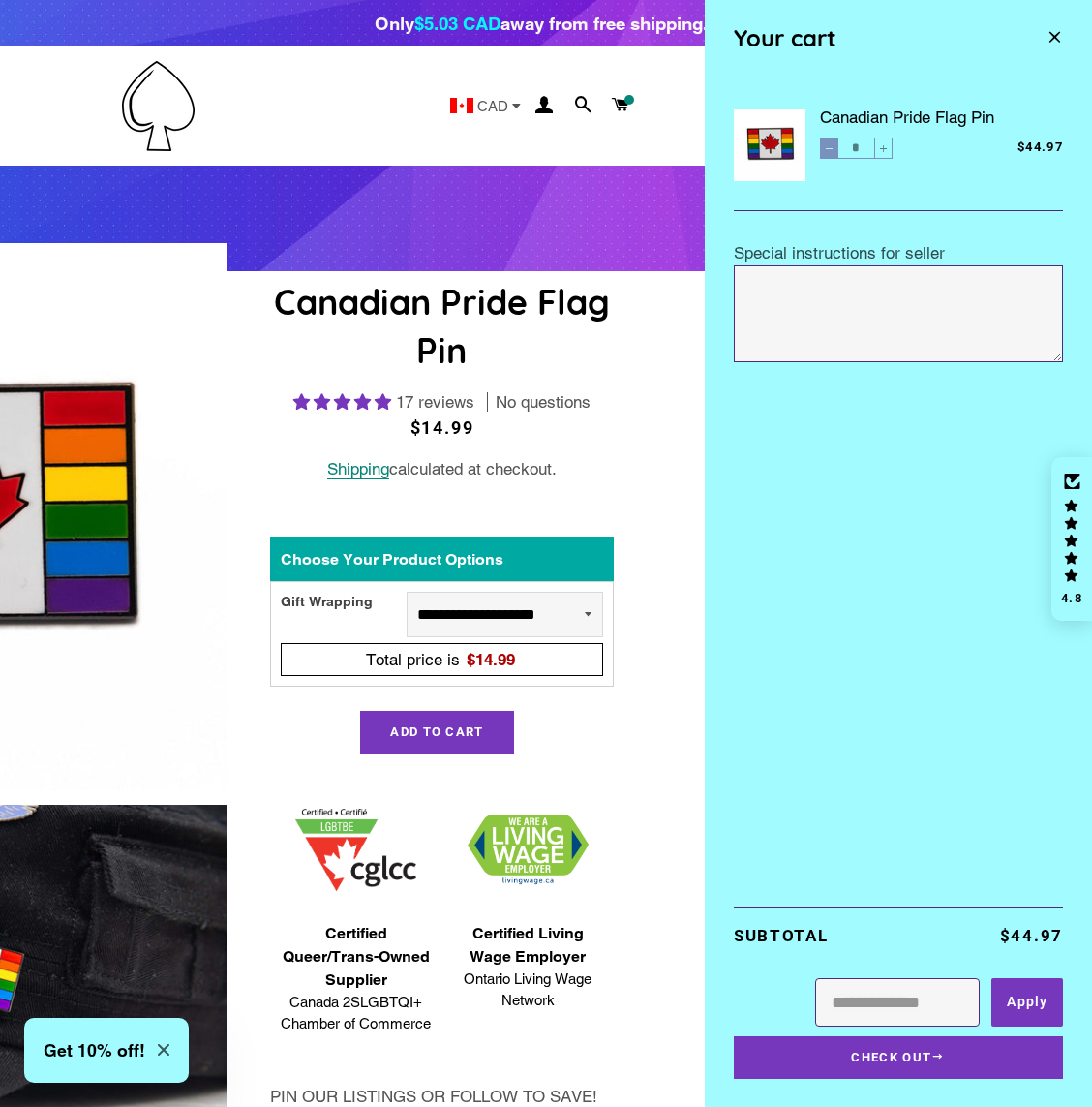 click at bounding box center (829, 149) 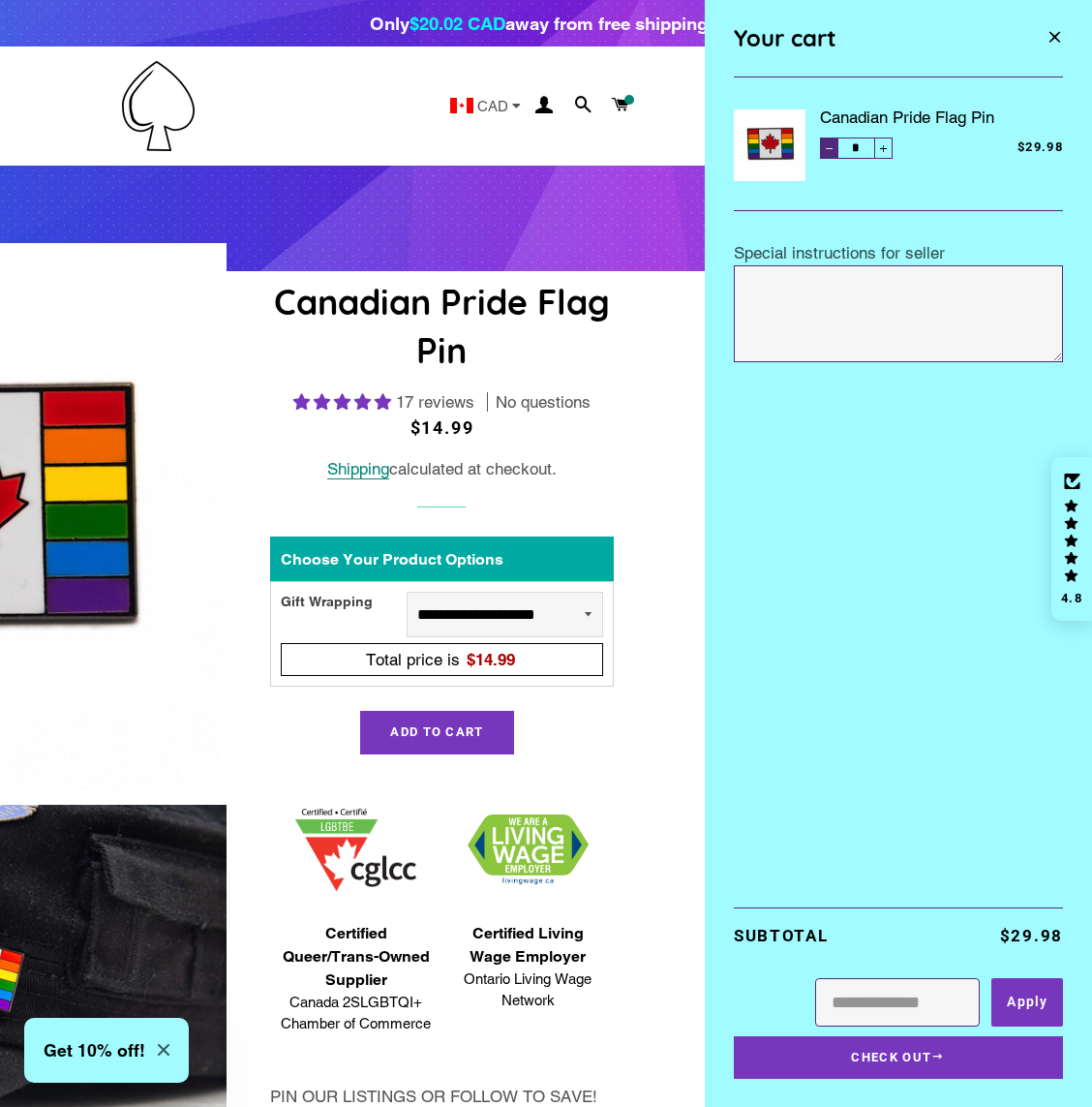 click at bounding box center [829, 149] 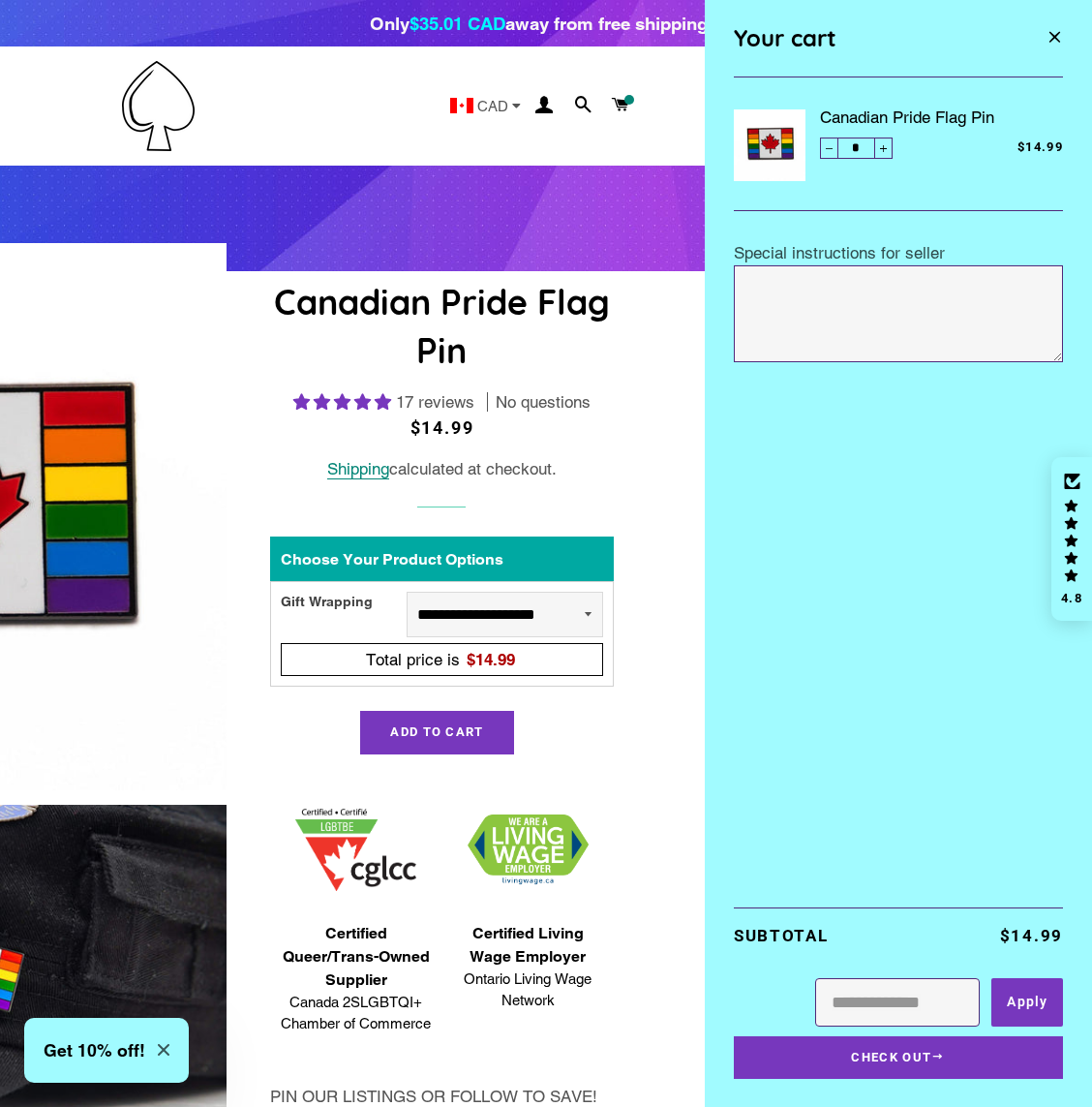 click at bounding box center (829, 149) 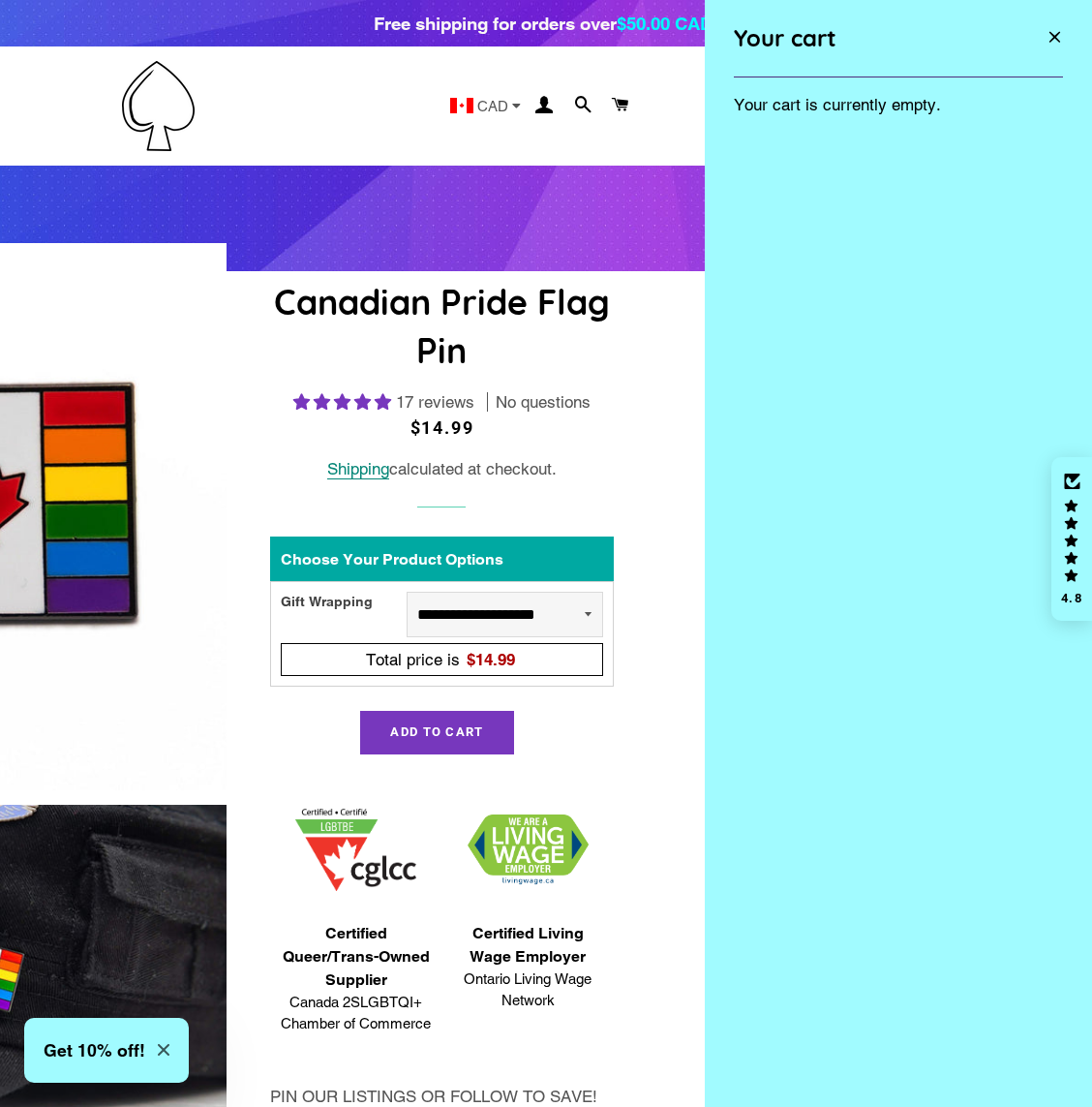 click at bounding box center (1054, 38) 